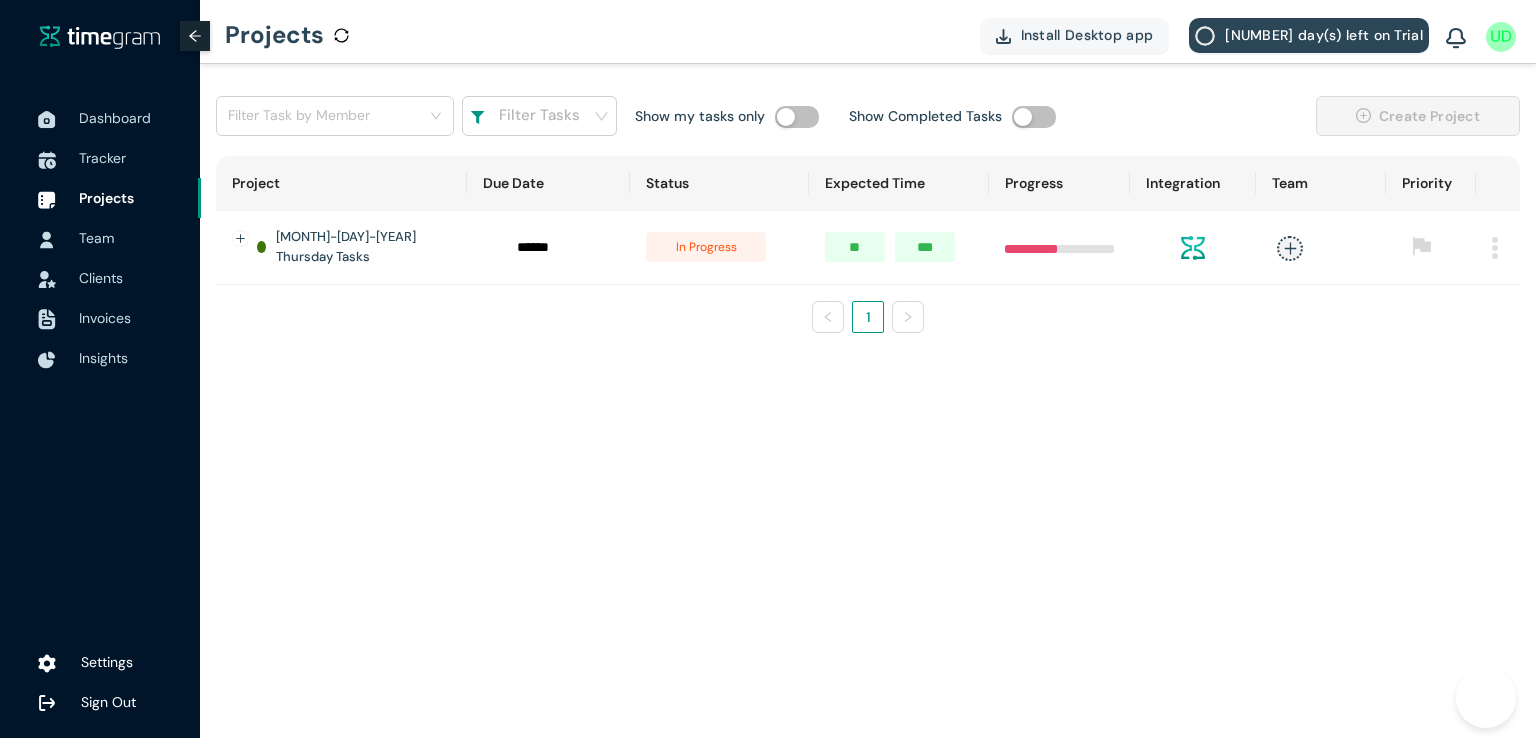 scroll, scrollTop: 0, scrollLeft: 0, axis: both 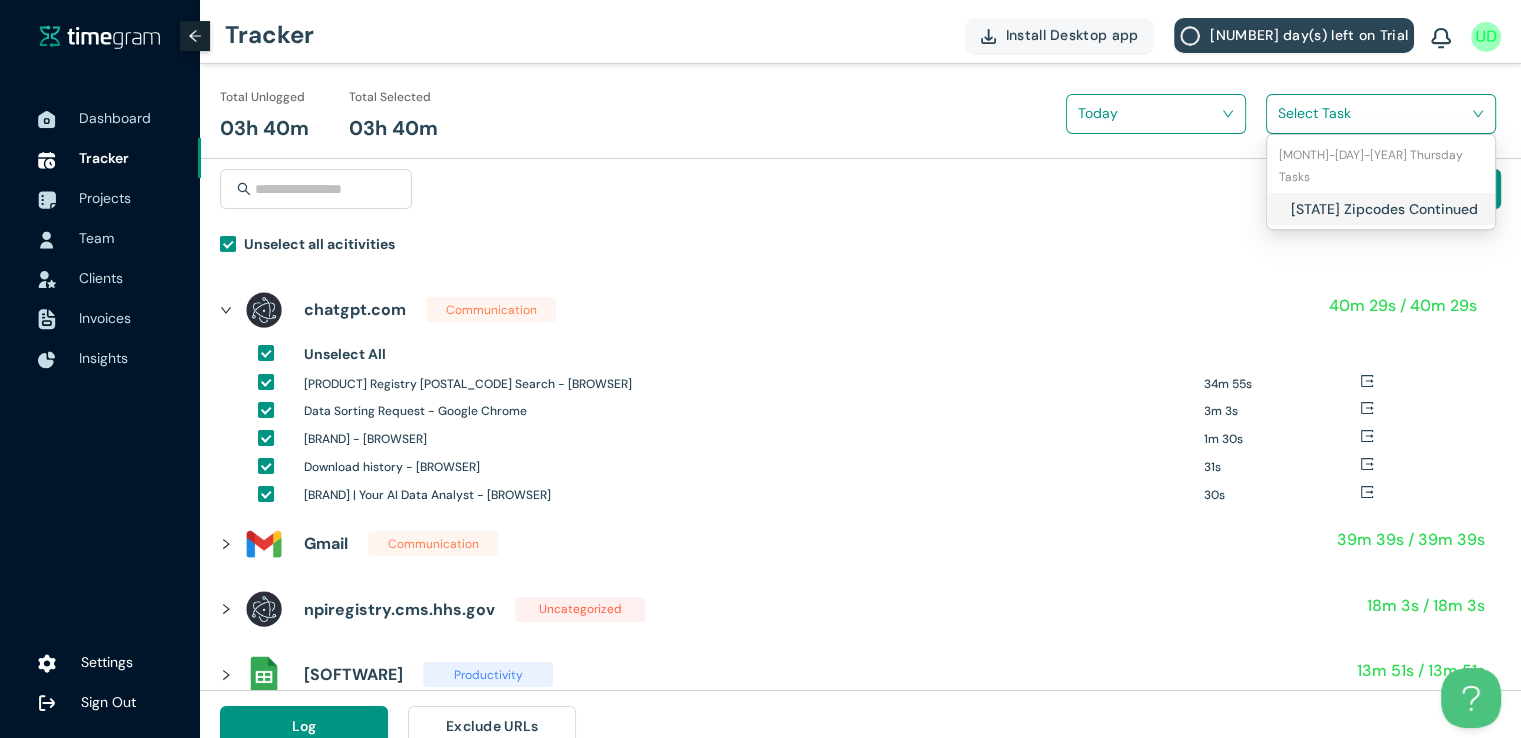 click at bounding box center (1374, 113) 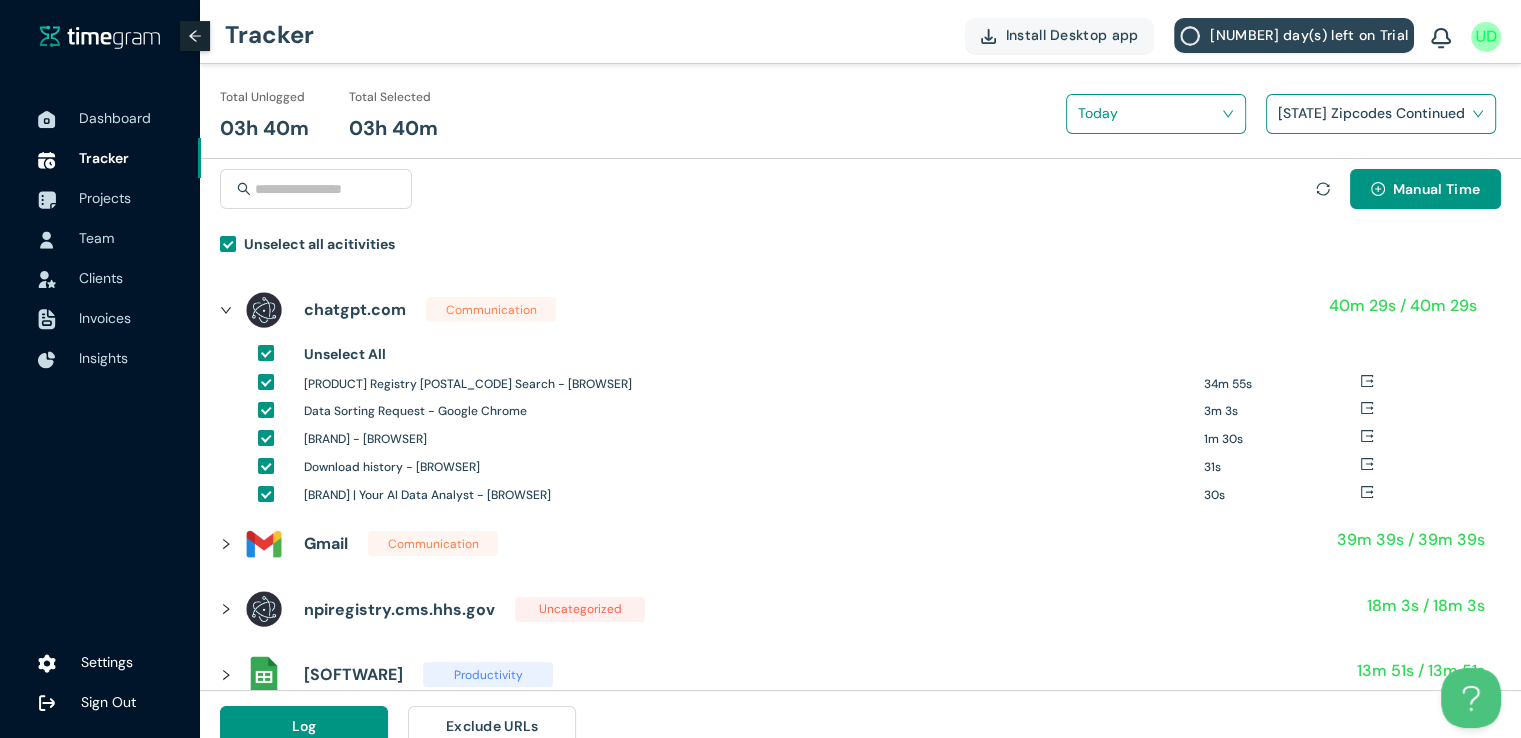 scroll, scrollTop: 23, scrollLeft: 0, axis: vertical 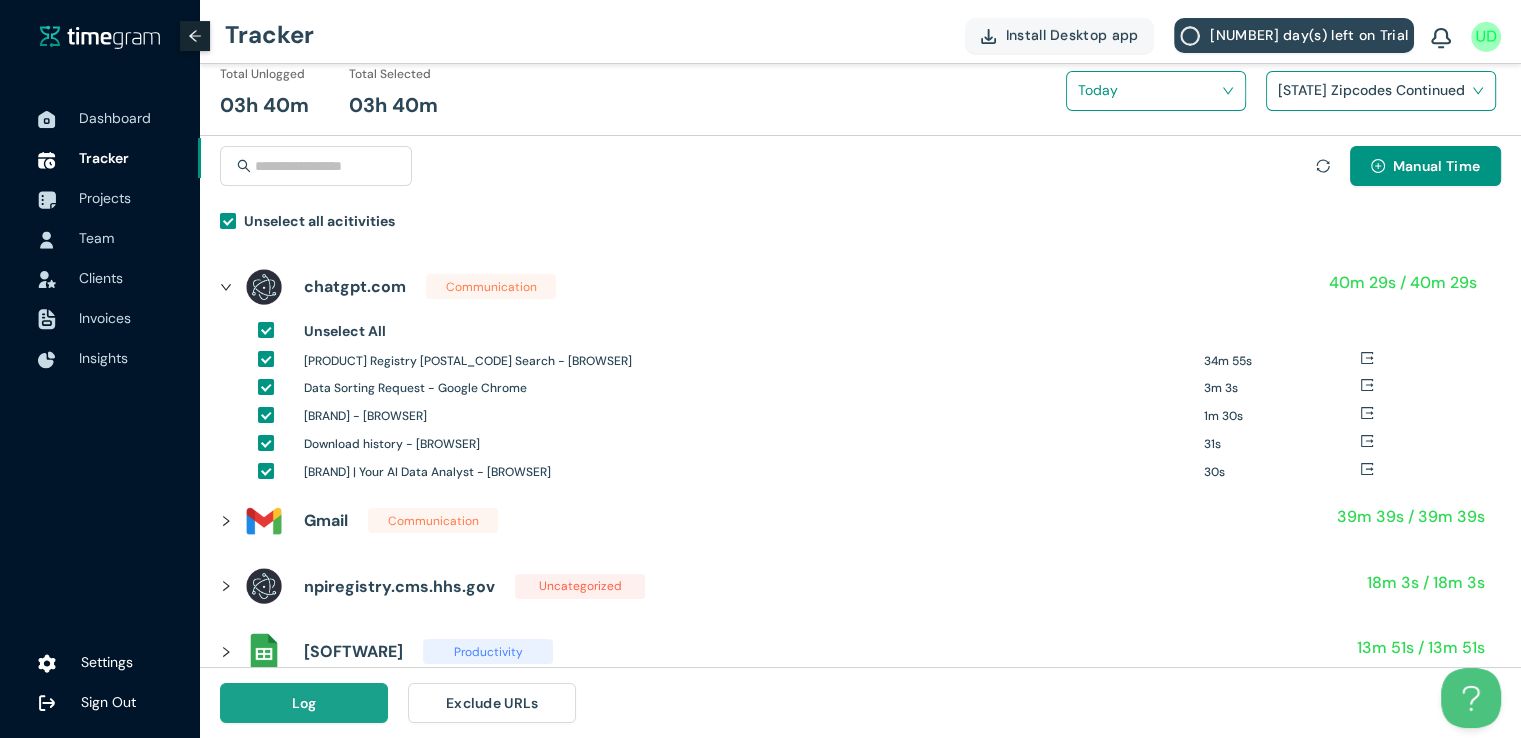 click on "Log" at bounding box center [304, 703] 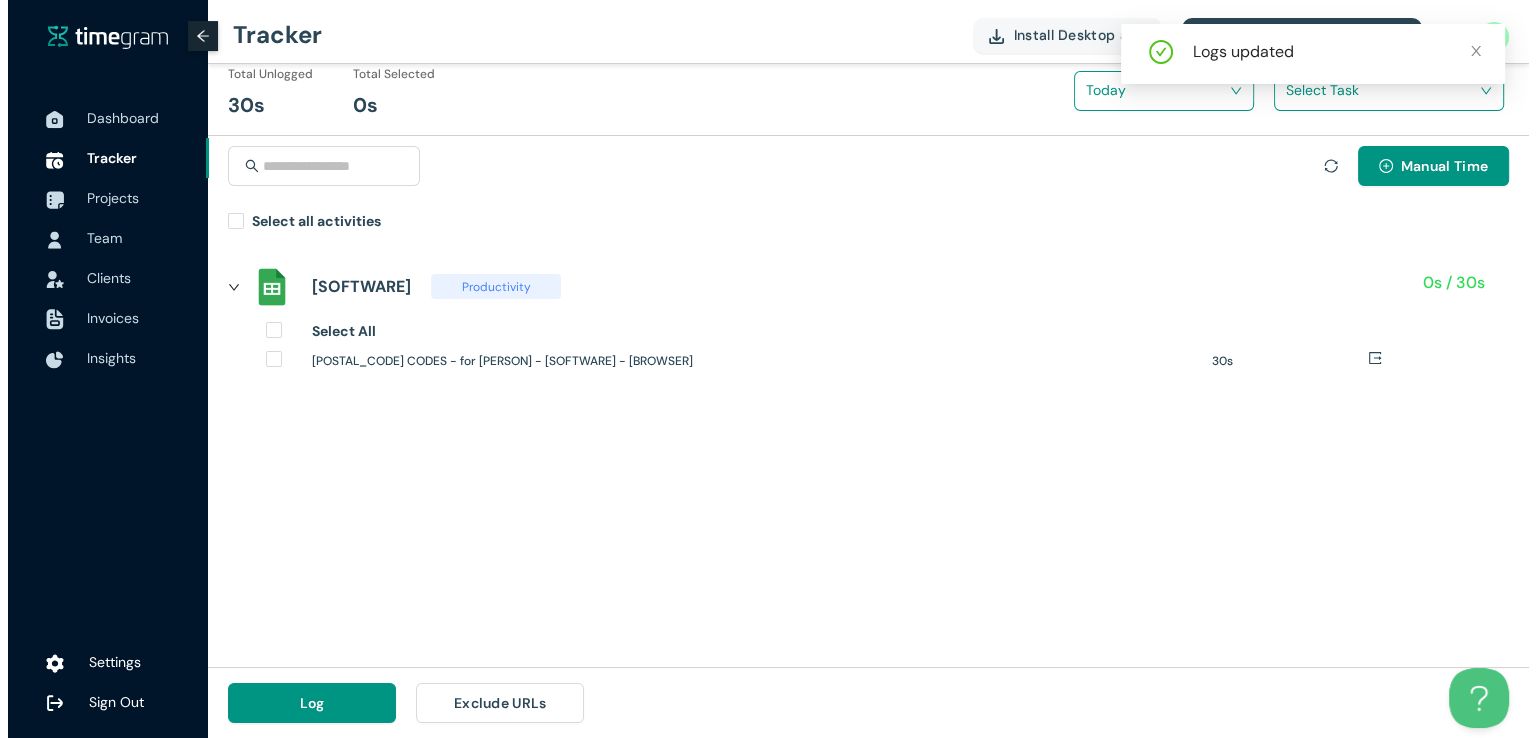 scroll, scrollTop: 0, scrollLeft: 0, axis: both 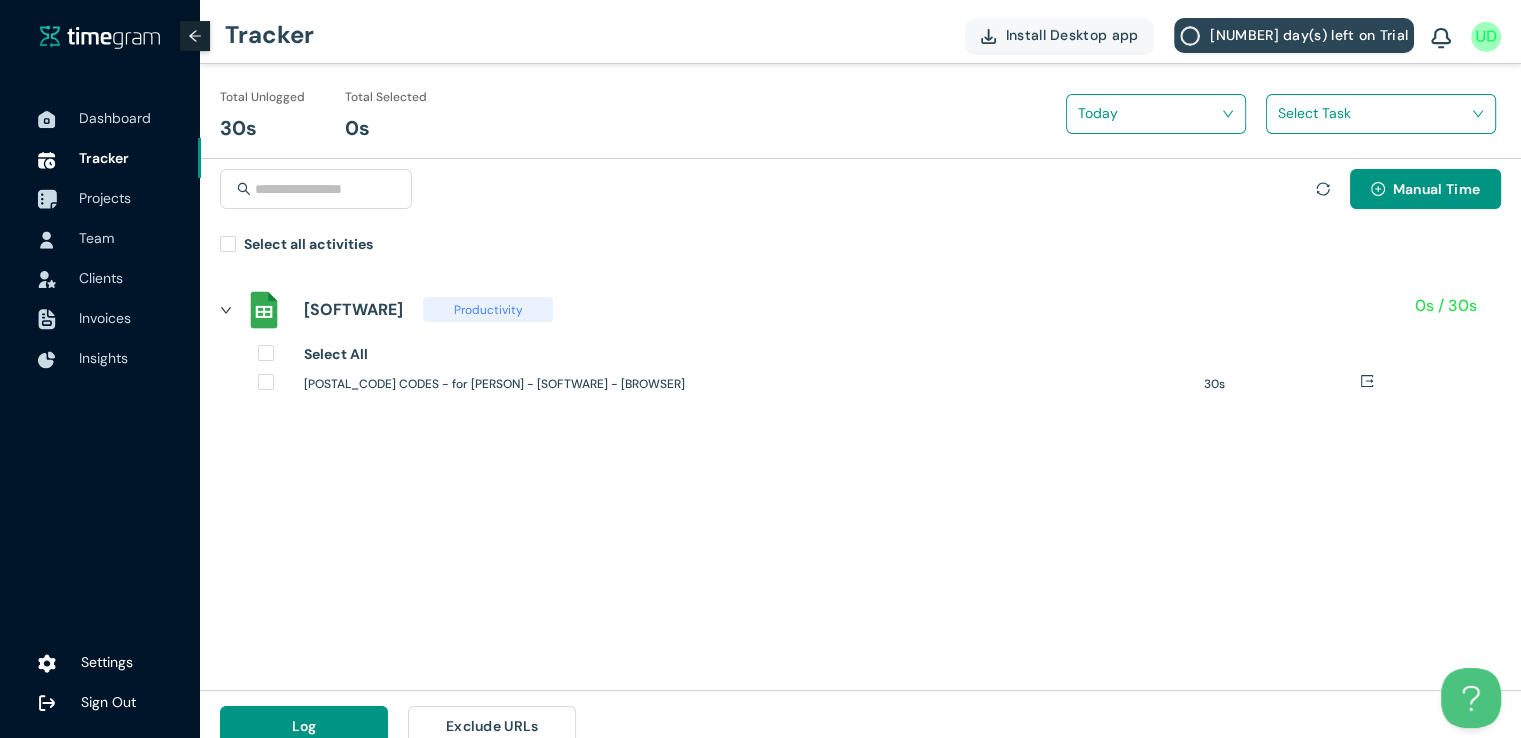 click on "Projects" at bounding box center (105, 198) 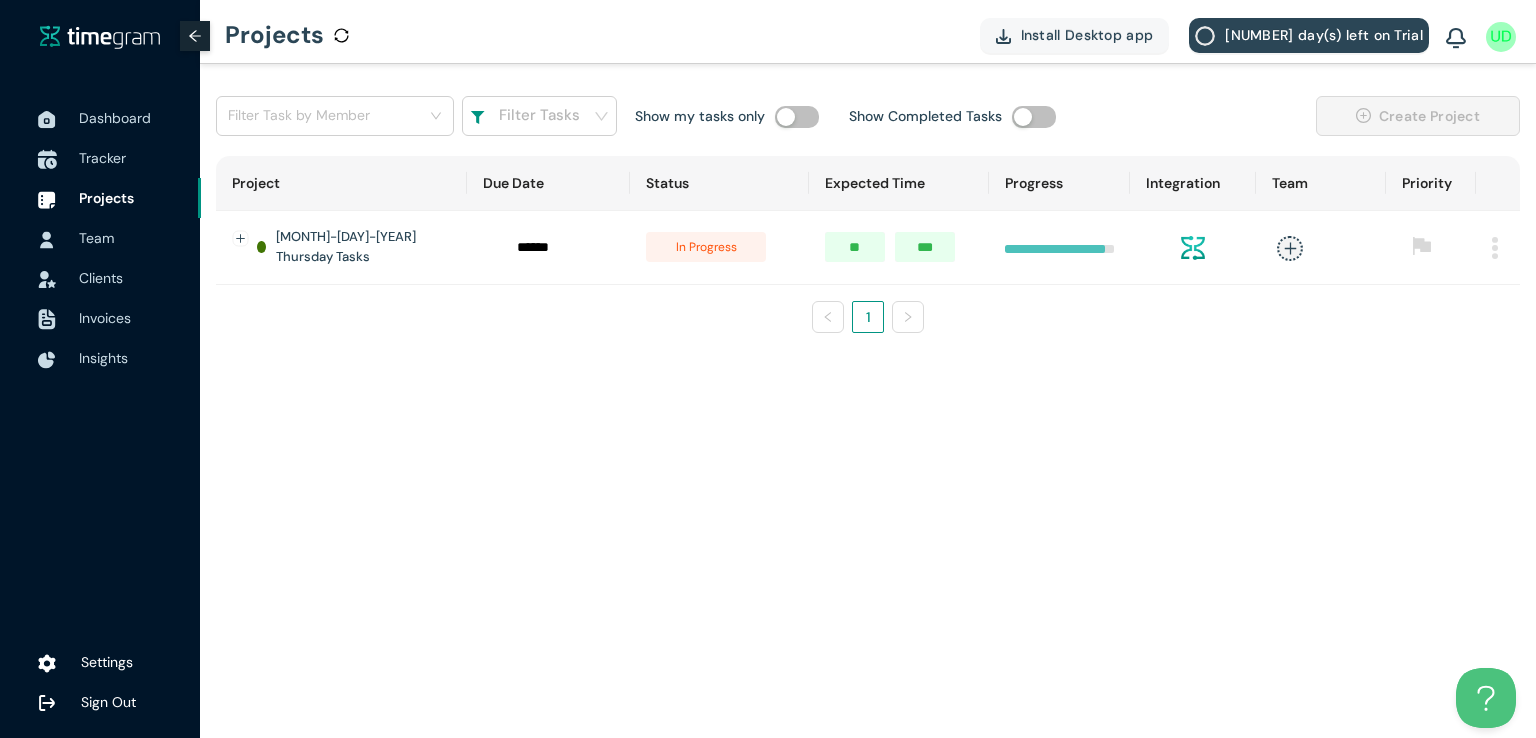 click on "Tracker" at bounding box center (102, 158) 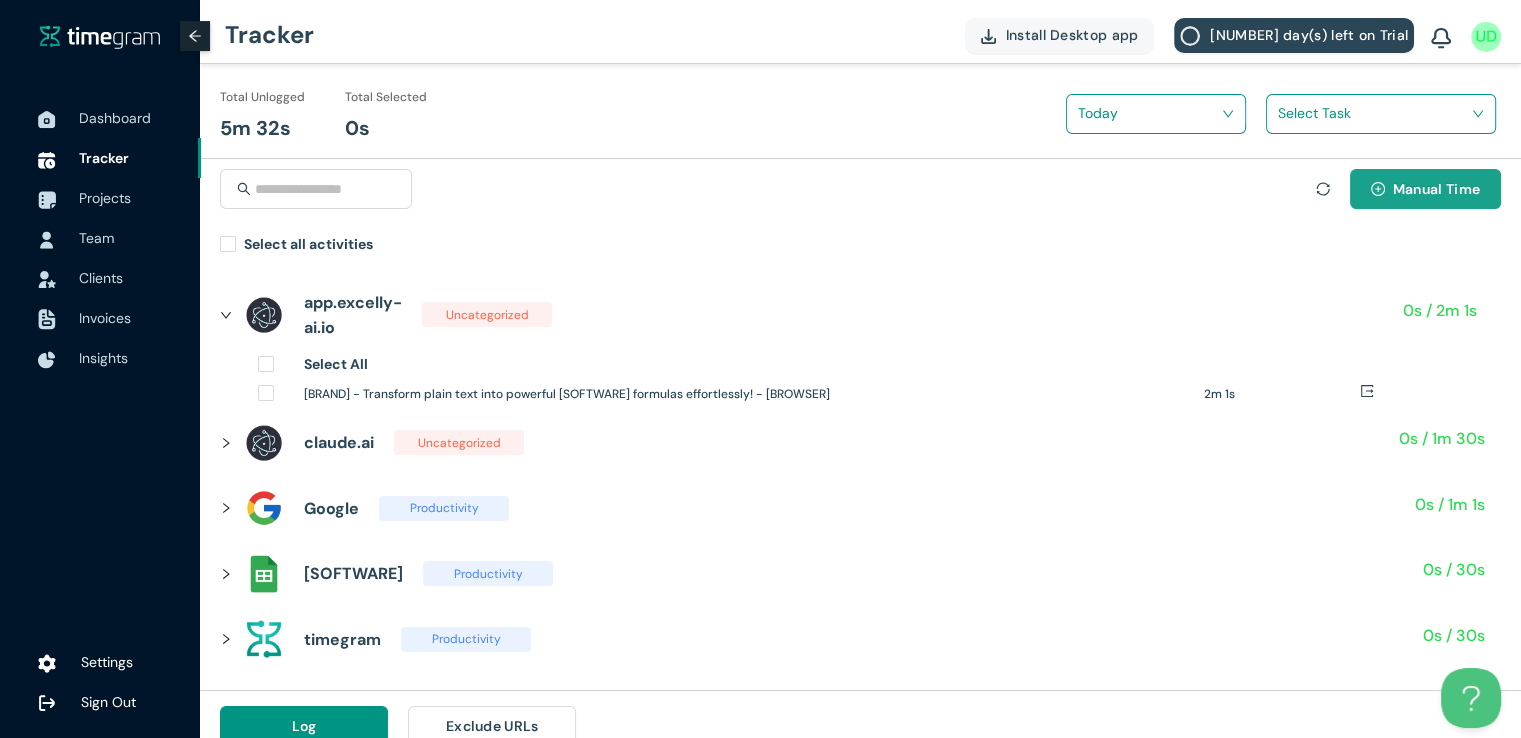 click on "Manual Time" at bounding box center [1436, 189] 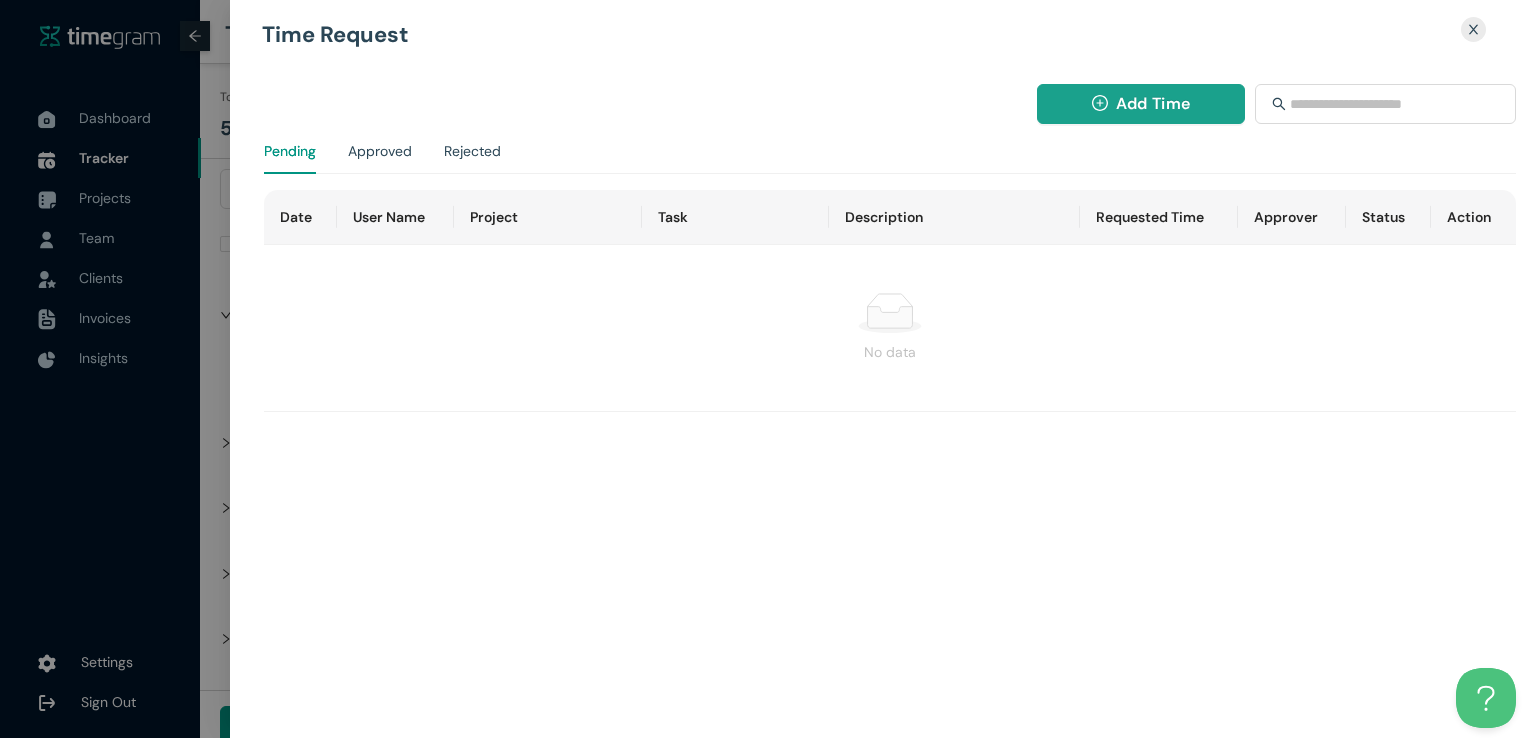 click on "Add Time" at bounding box center (1153, 103) 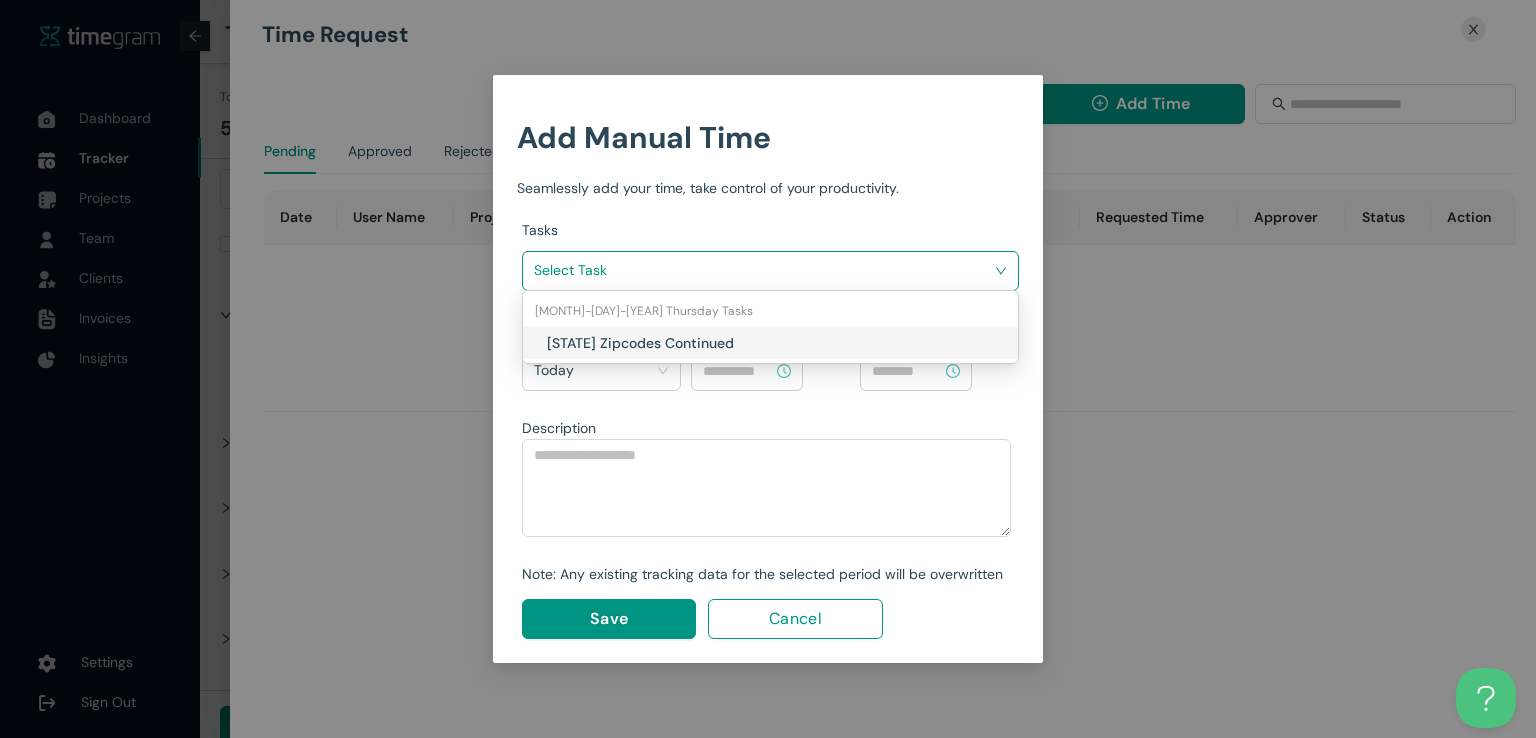 click at bounding box center (763, 270) 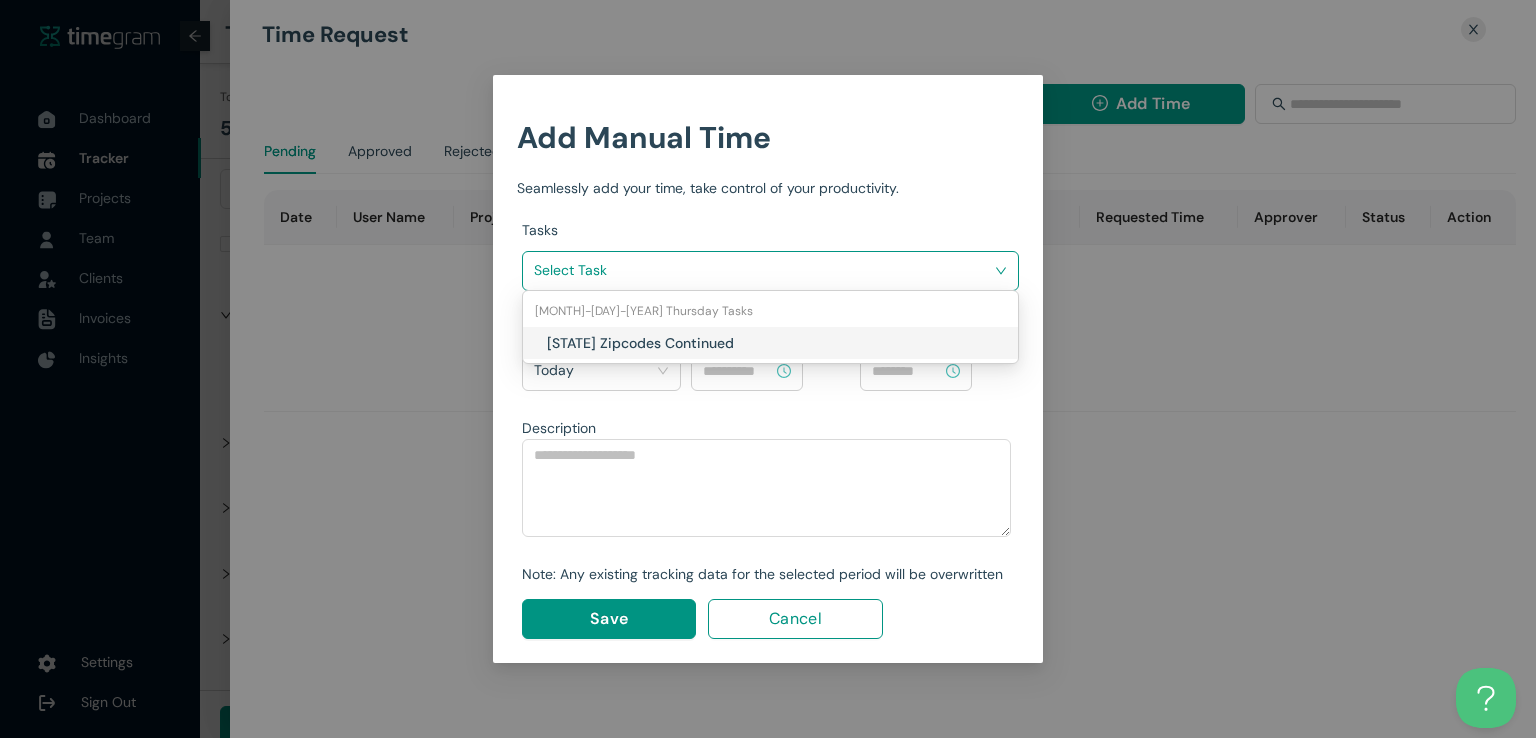 click on "Texas Zipcodes Continued" at bounding box center [770, 343] 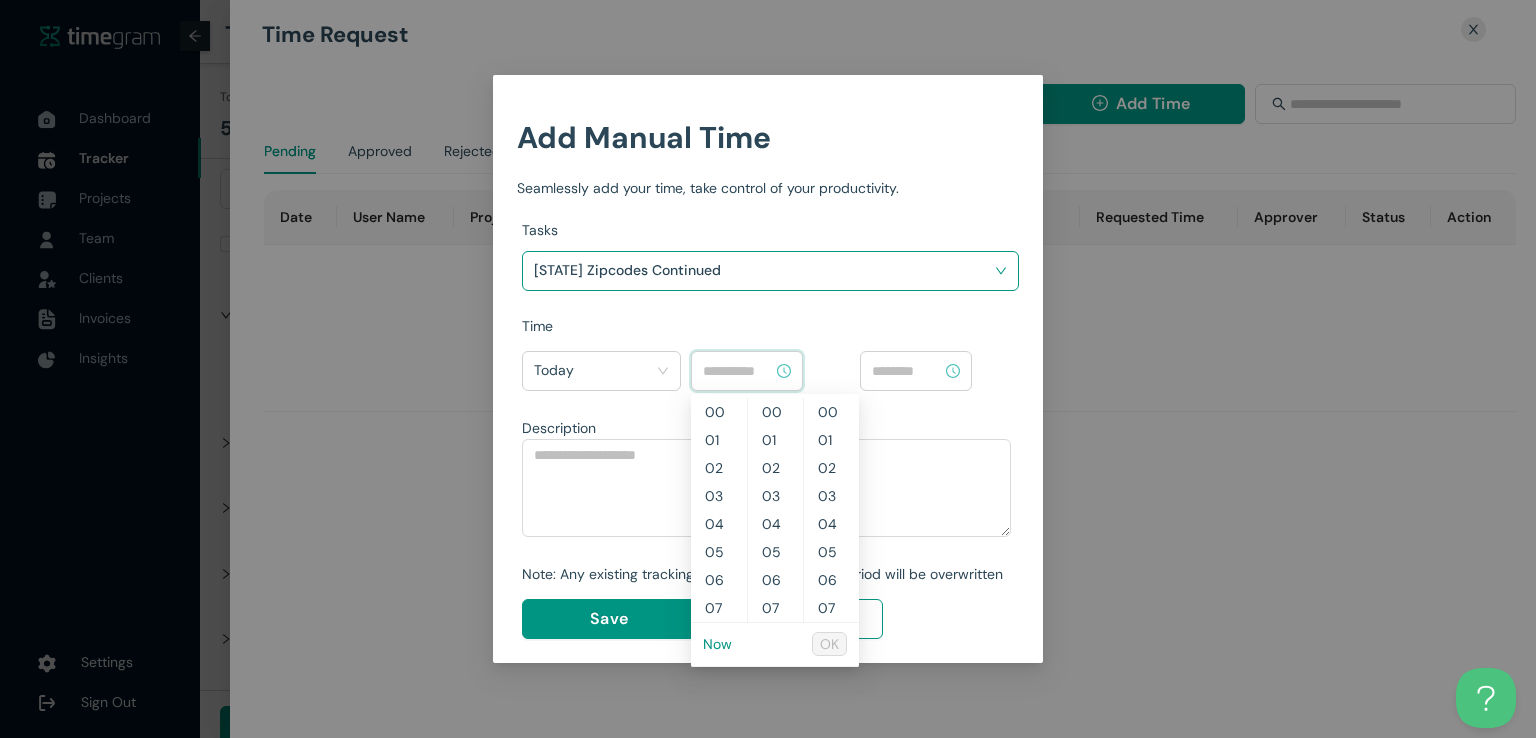 click at bounding box center [738, 371] 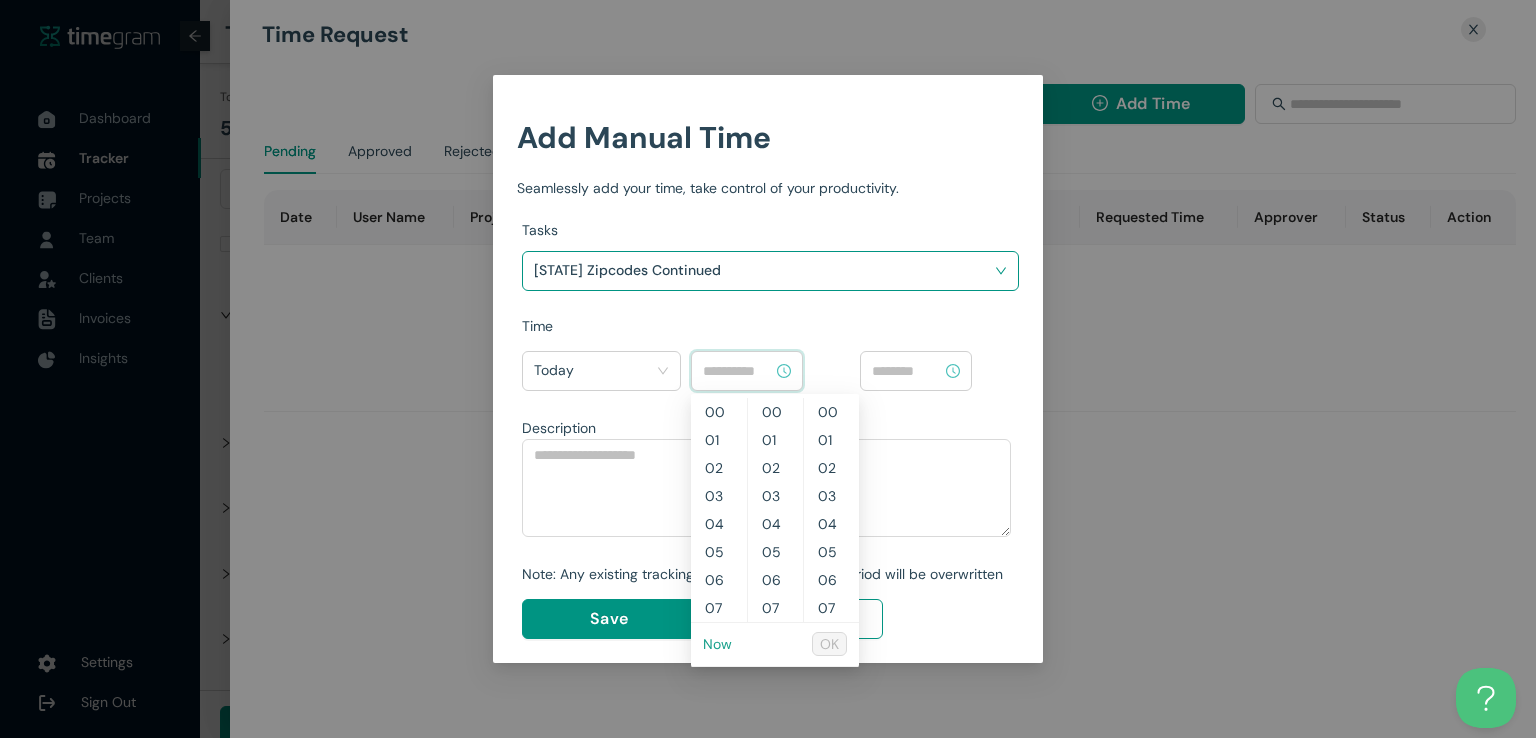click on "Now" at bounding box center [717, 644] 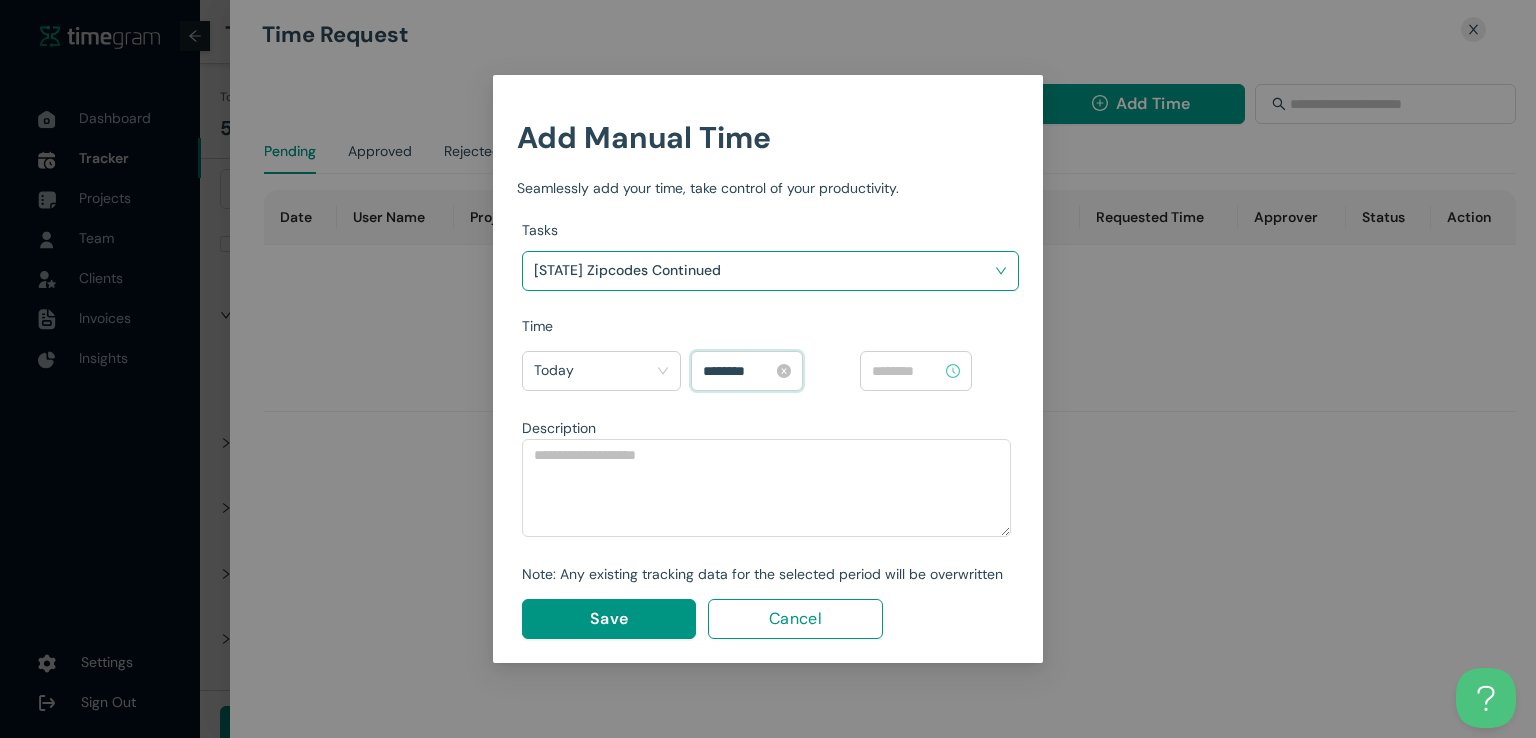 scroll, scrollTop: 616, scrollLeft: 0, axis: vertical 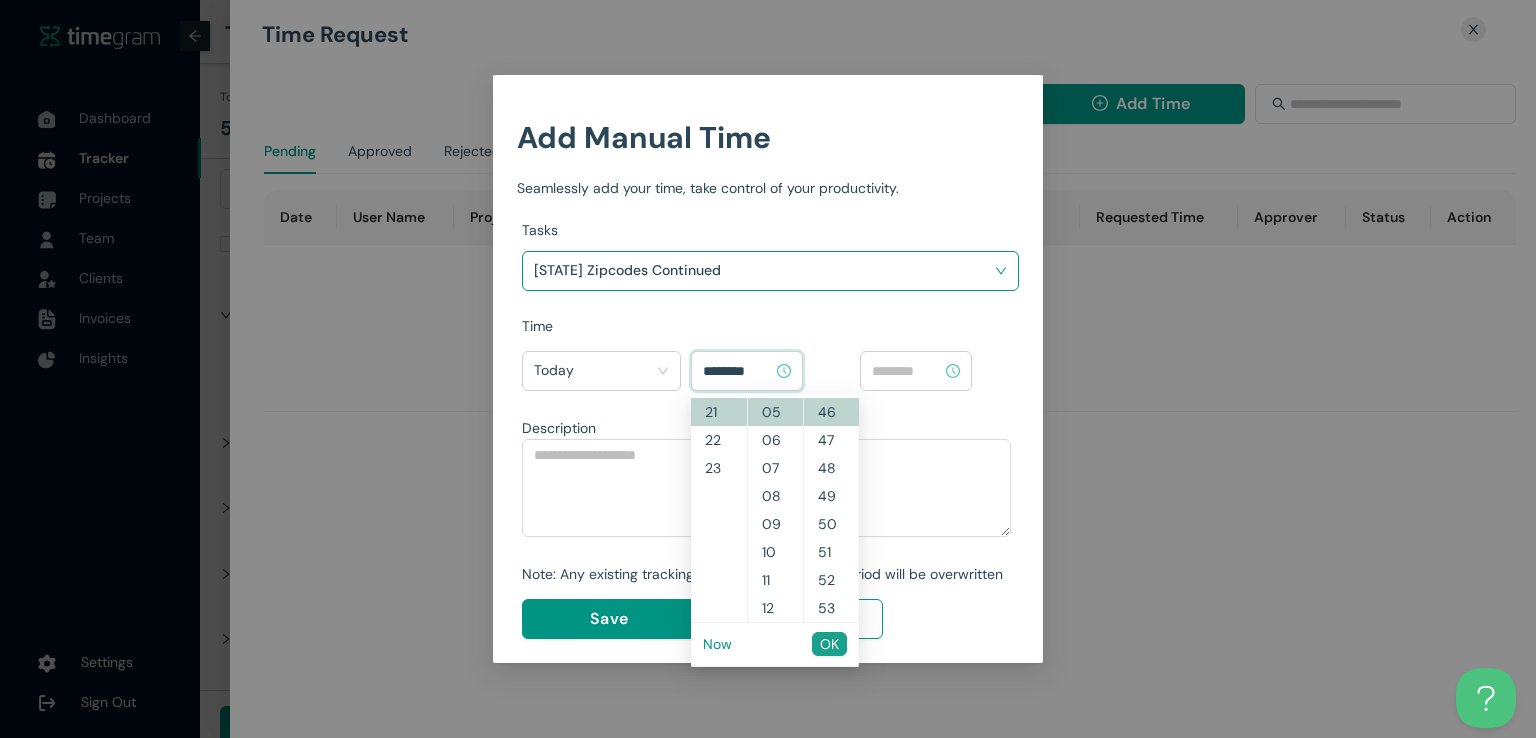click on "OK" at bounding box center [829, 644] 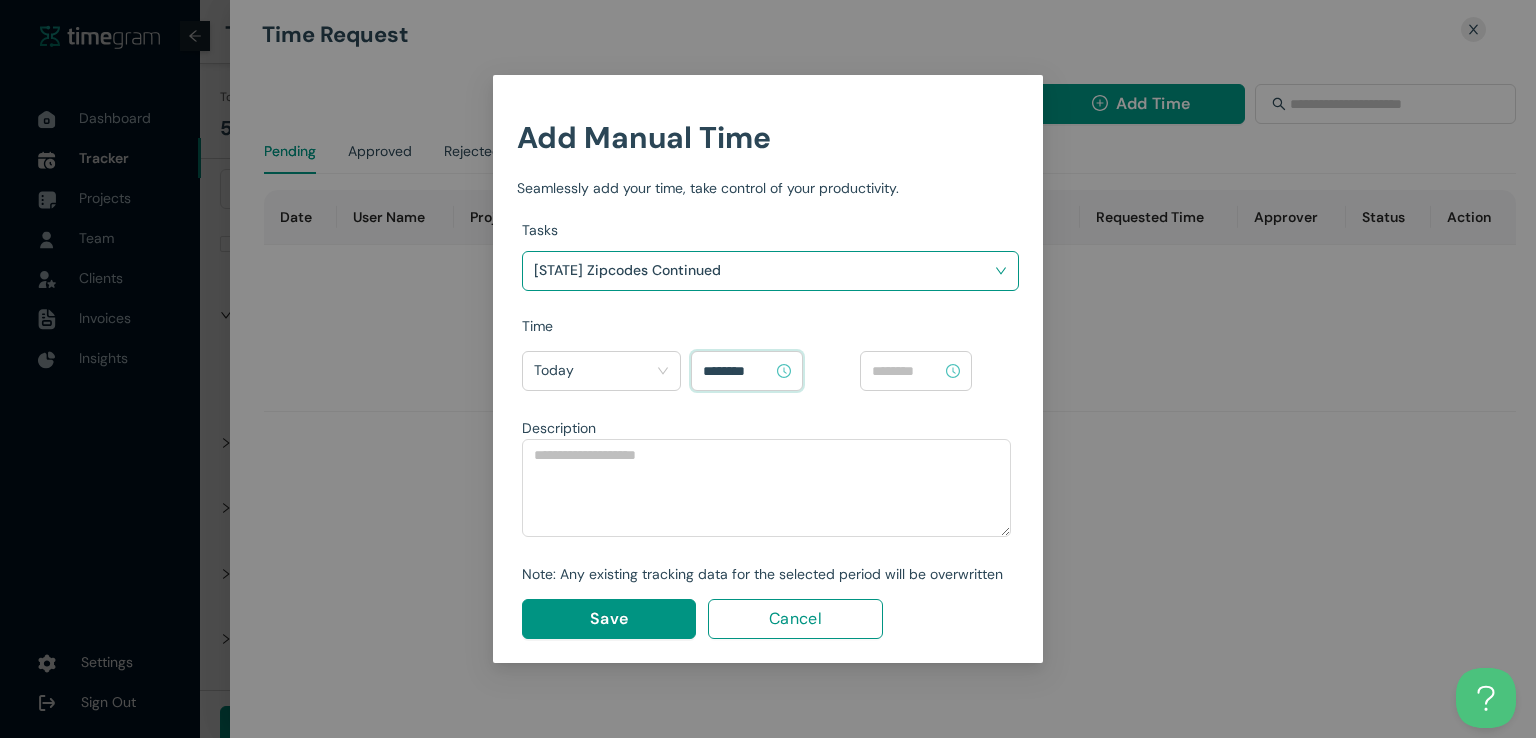 type on "********" 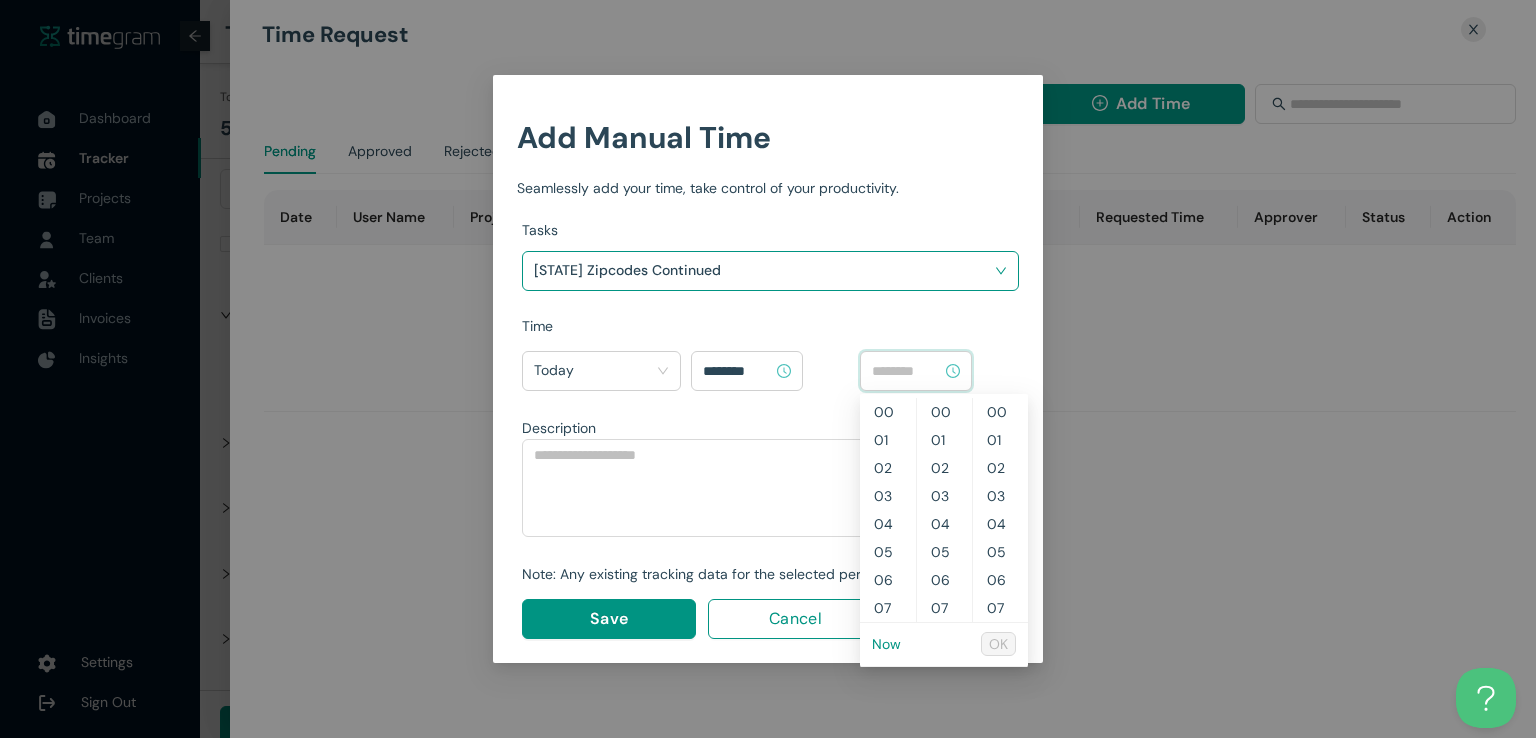 click at bounding box center [907, 371] 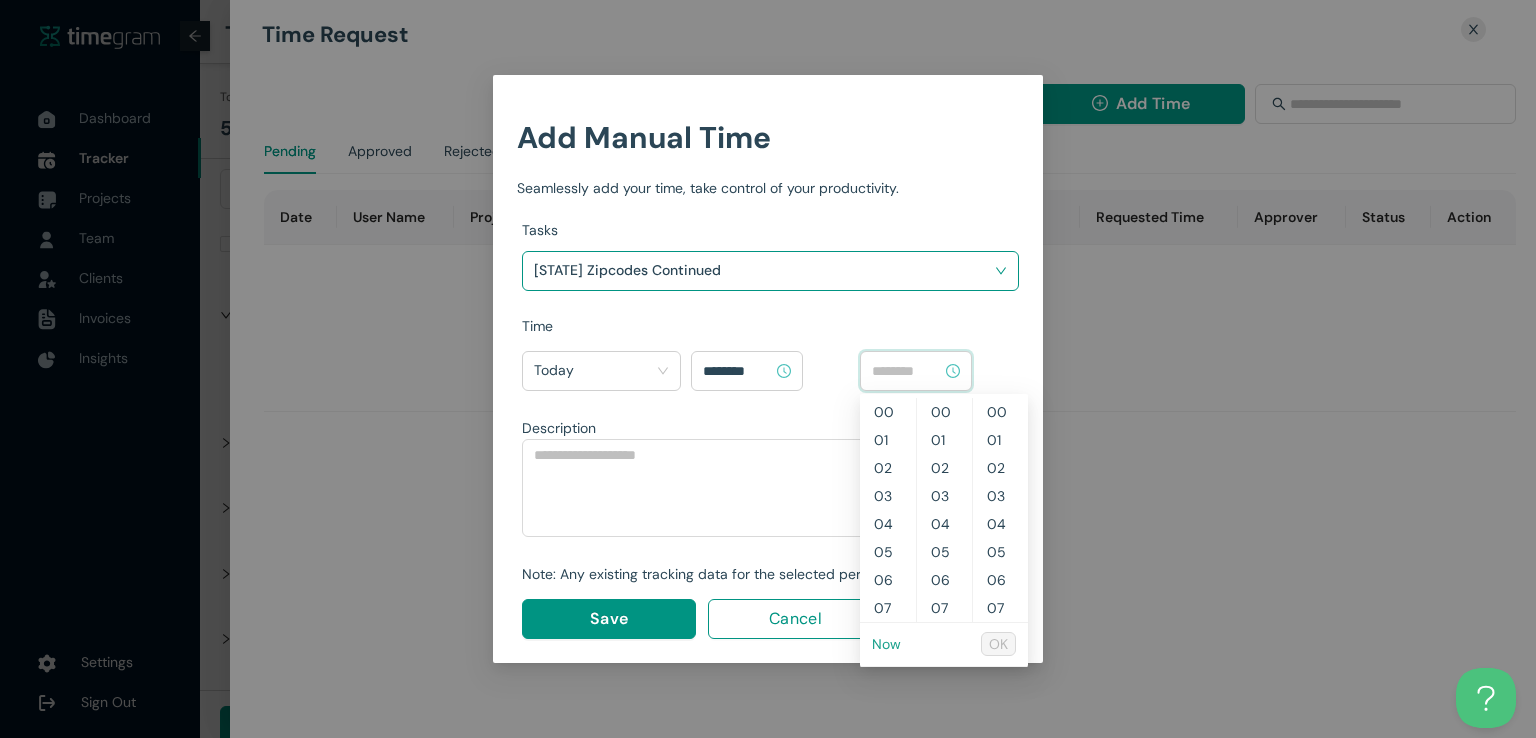 click on "Now" at bounding box center [0, 0] 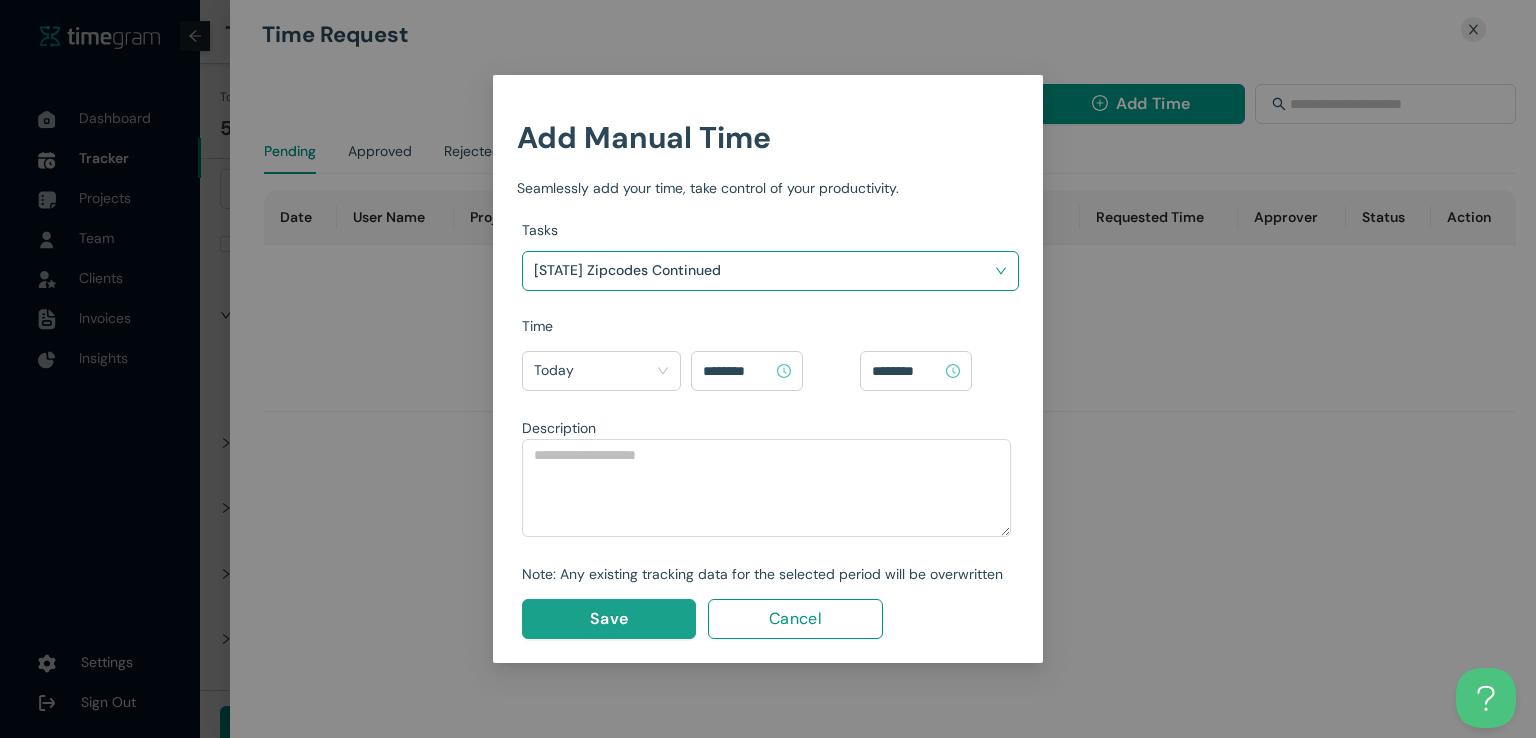 click on "Save" at bounding box center [609, 618] 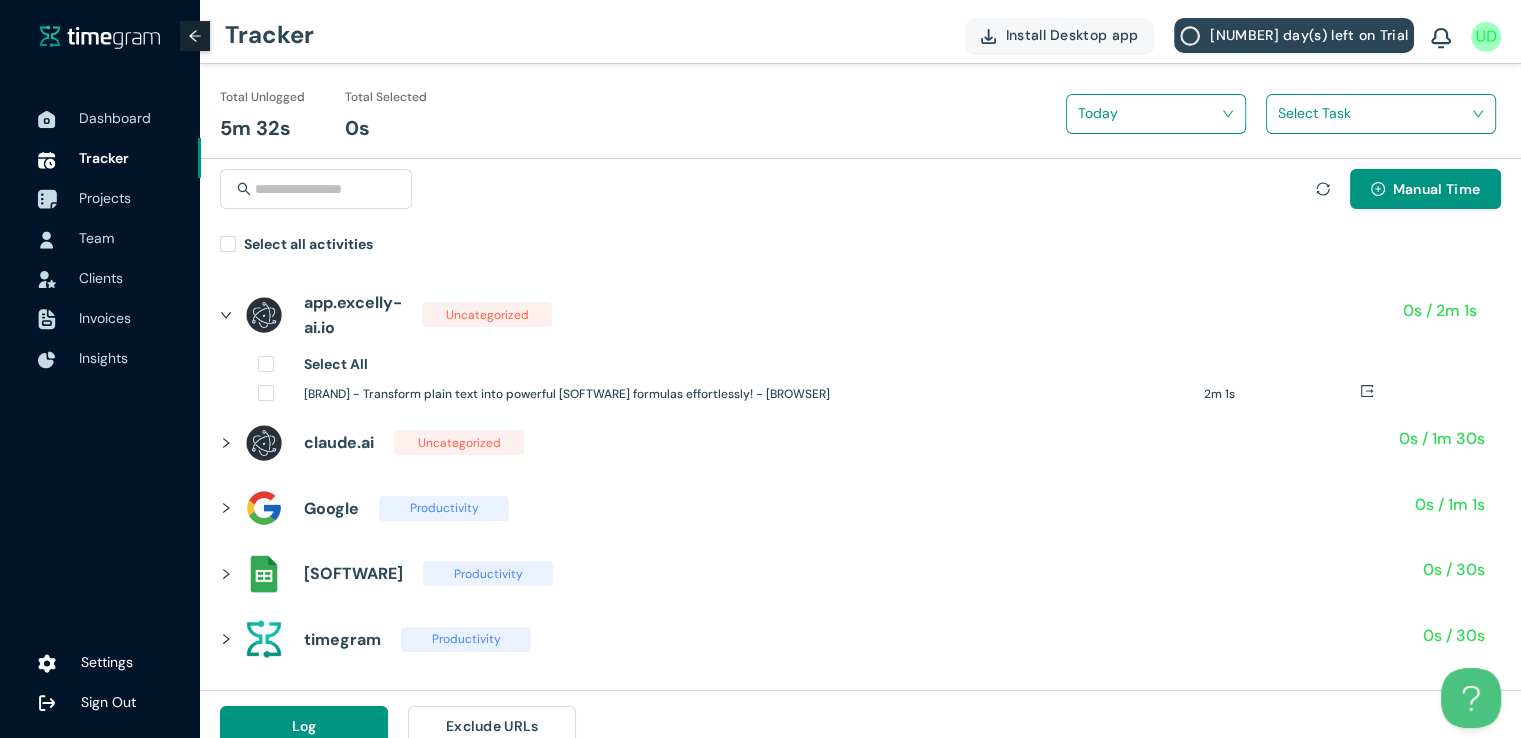 click on "Projects" at bounding box center (105, 198) 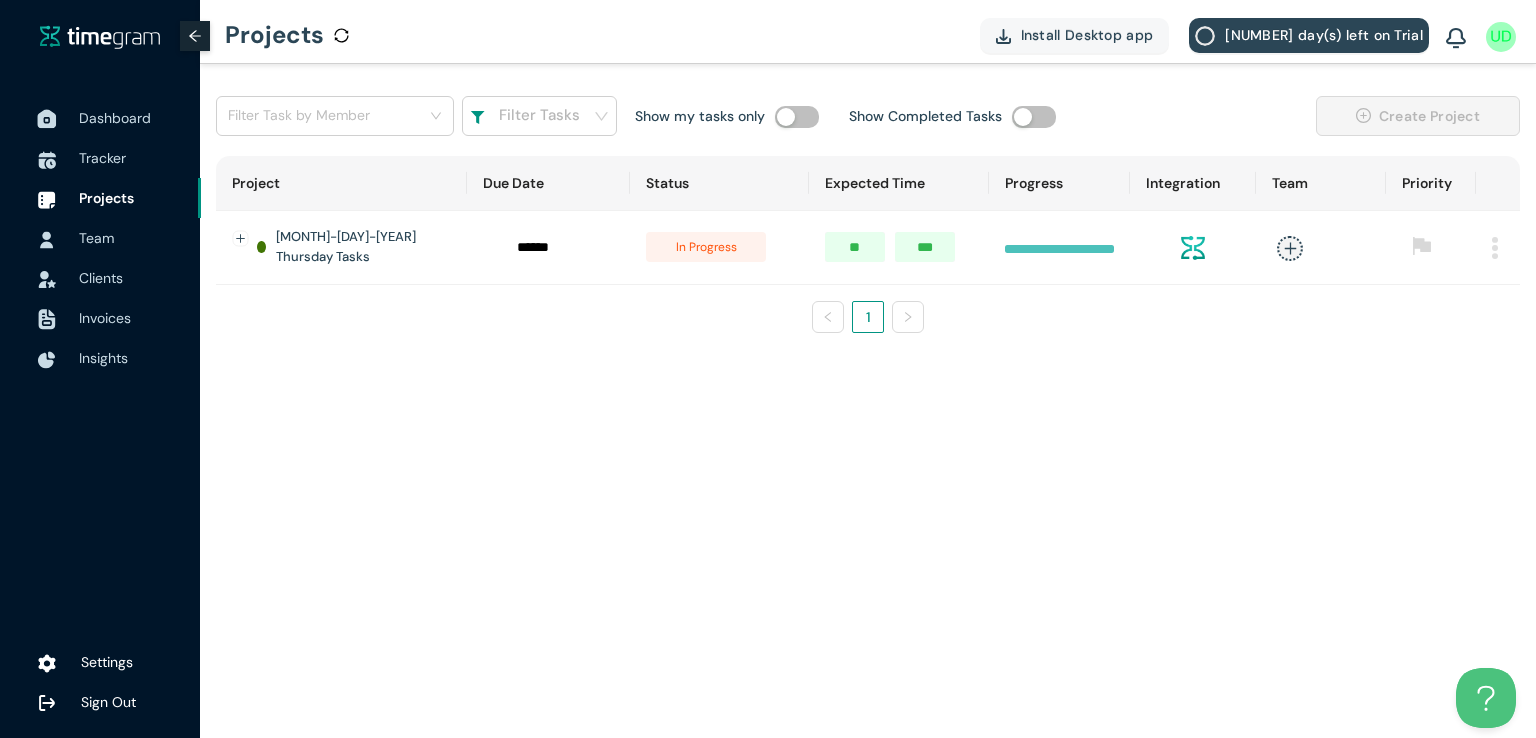 click on "Dashboard" at bounding box center [132, 118] 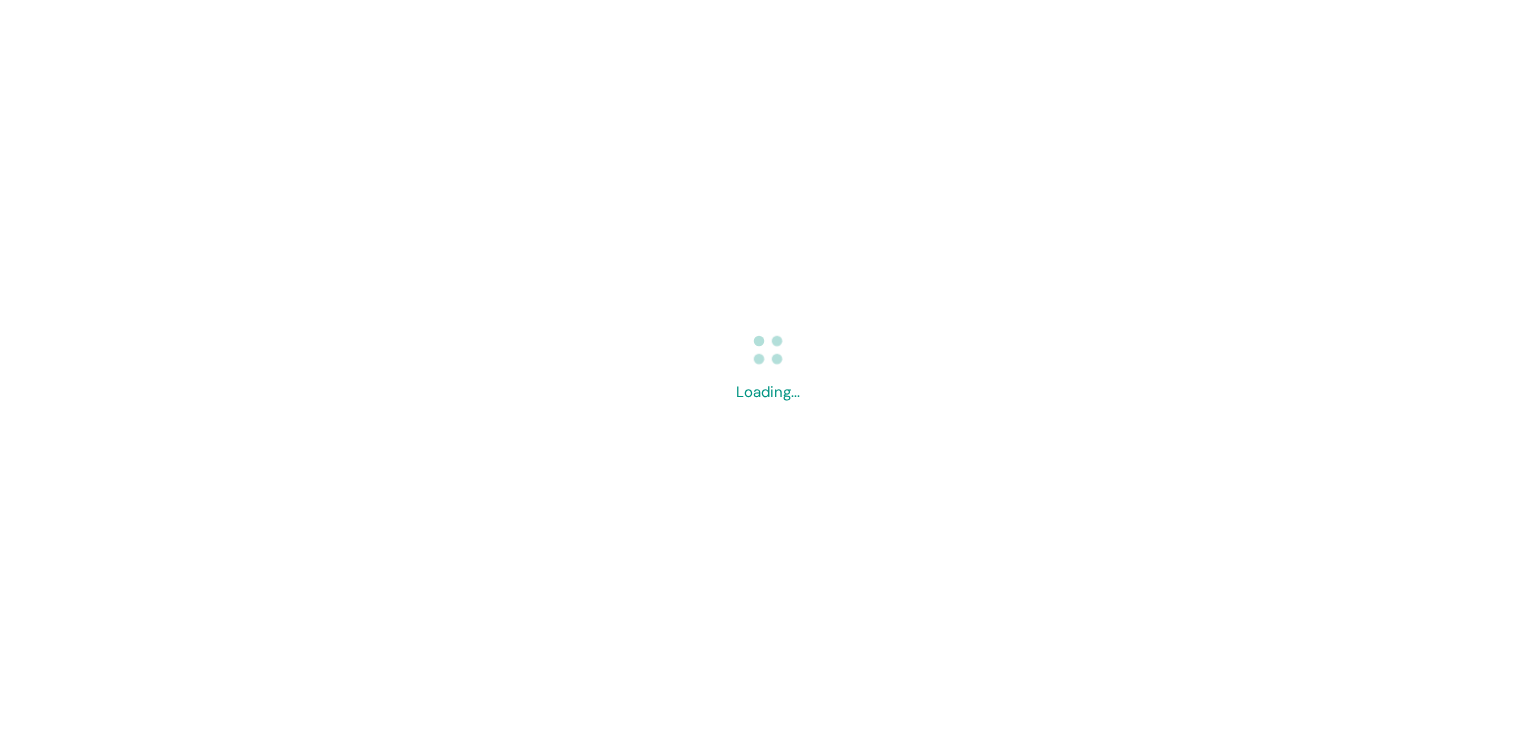 scroll, scrollTop: 0, scrollLeft: 0, axis: both 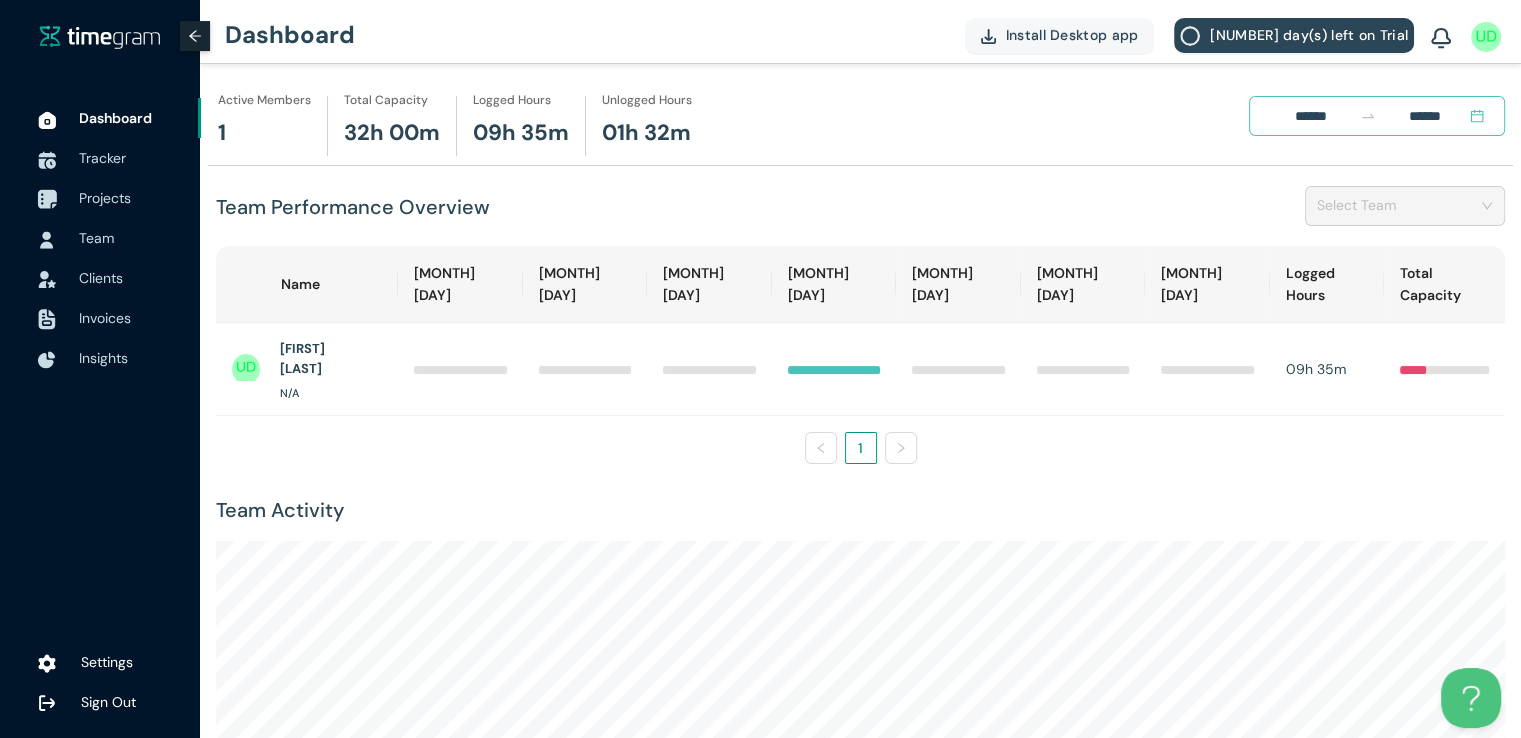 click on "Projects" at bounding box center [105, 198] 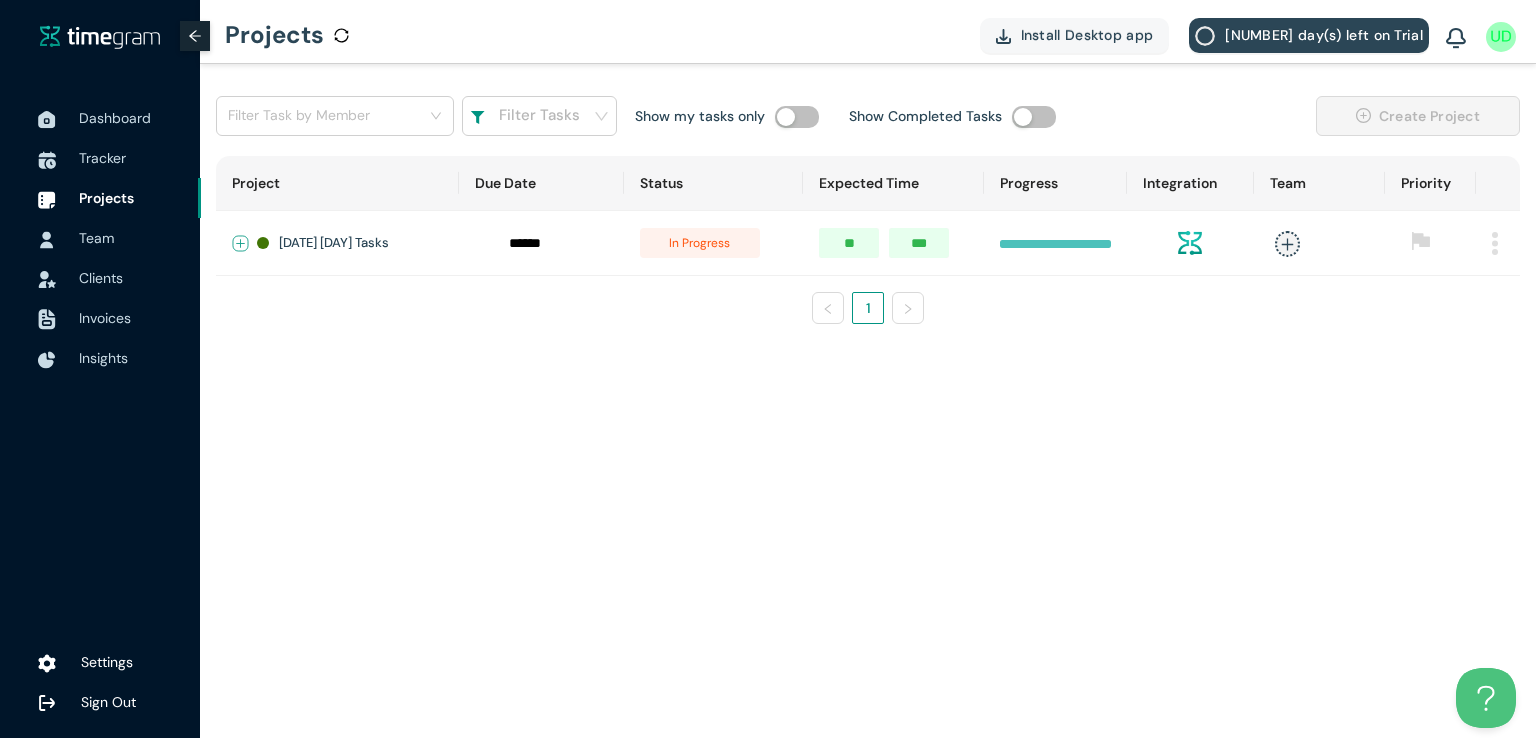 click at bounding box center [241, 244] 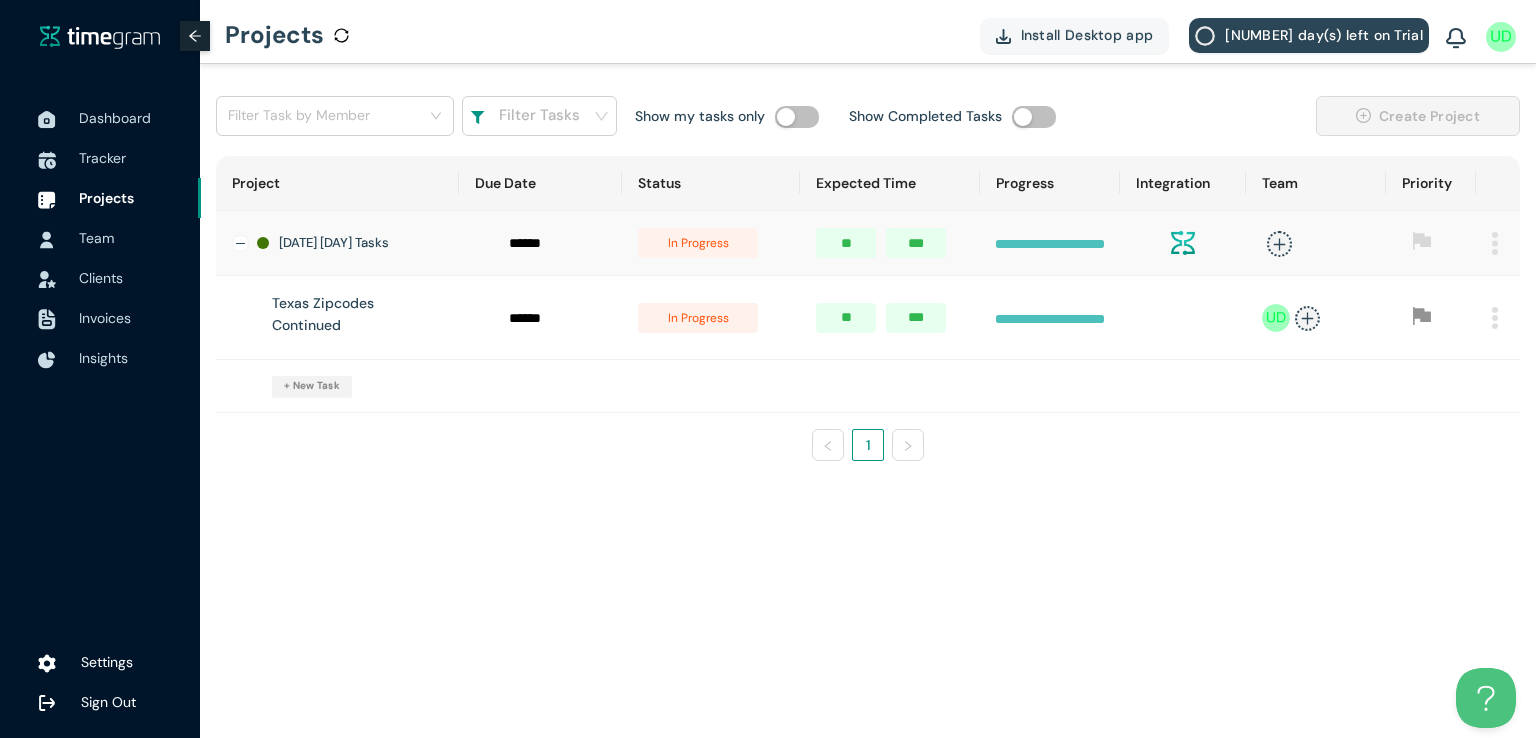 click on "in progress" at bounding box center [698, 318] 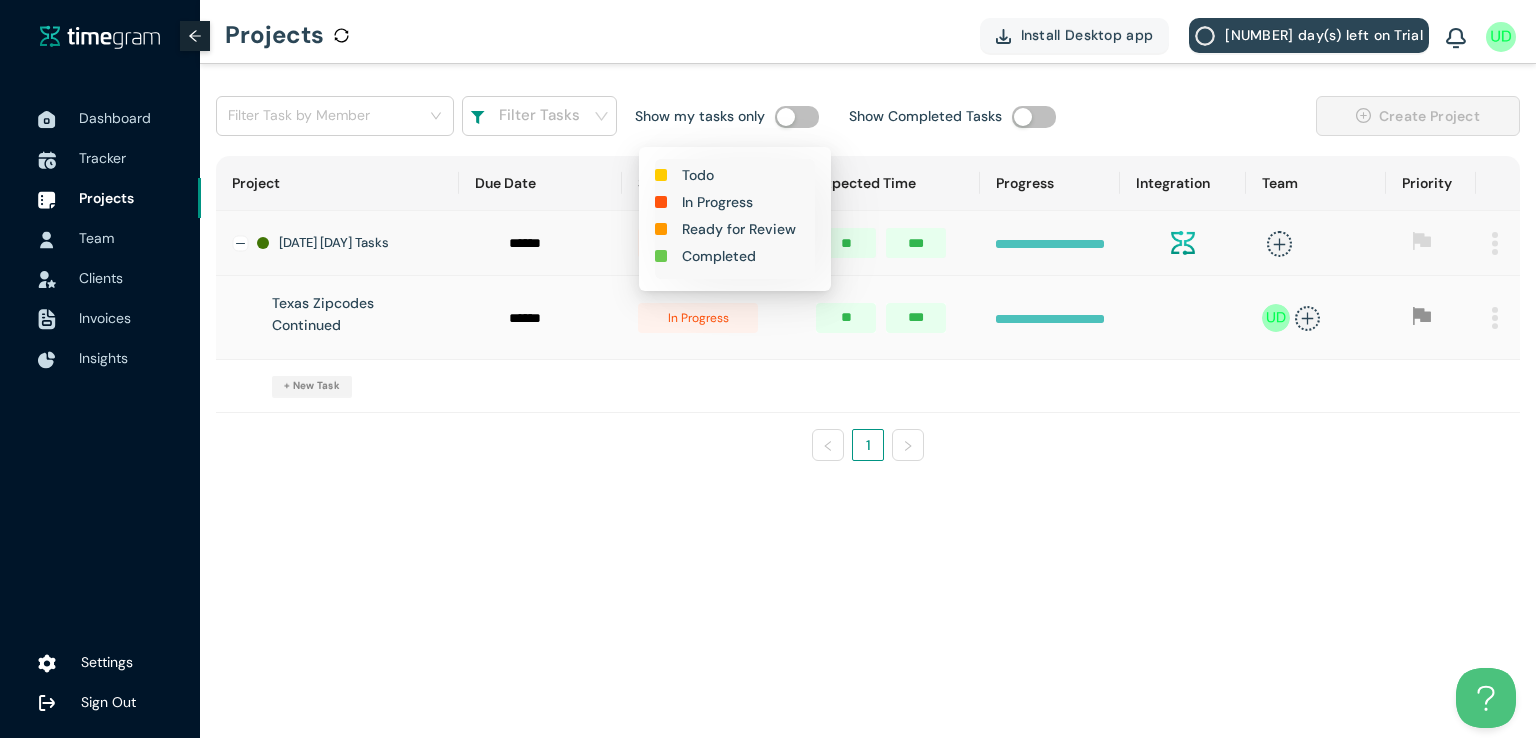 click on "Completed" at bounding box center [698, 175] 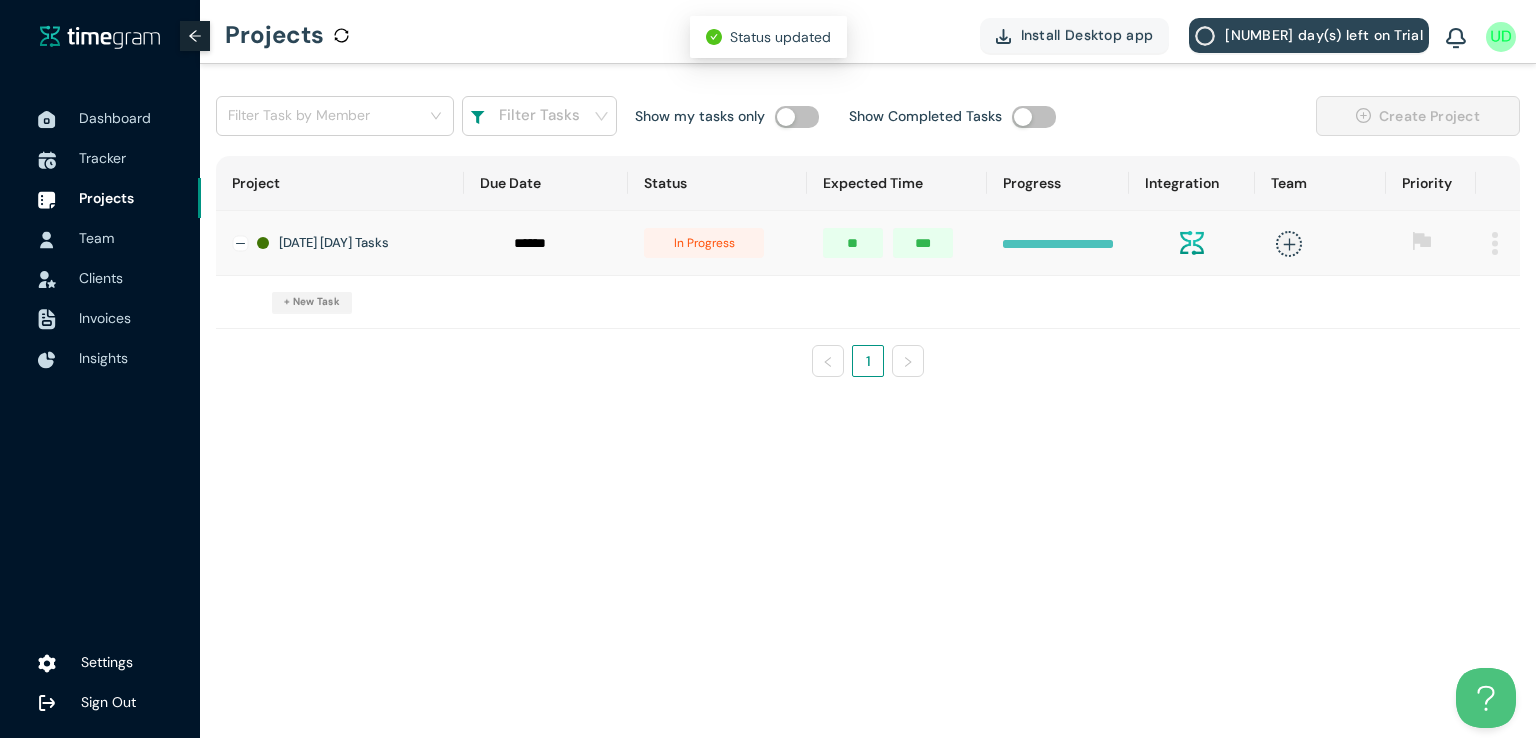 click on "in progress" at bounding box center [704, 243] 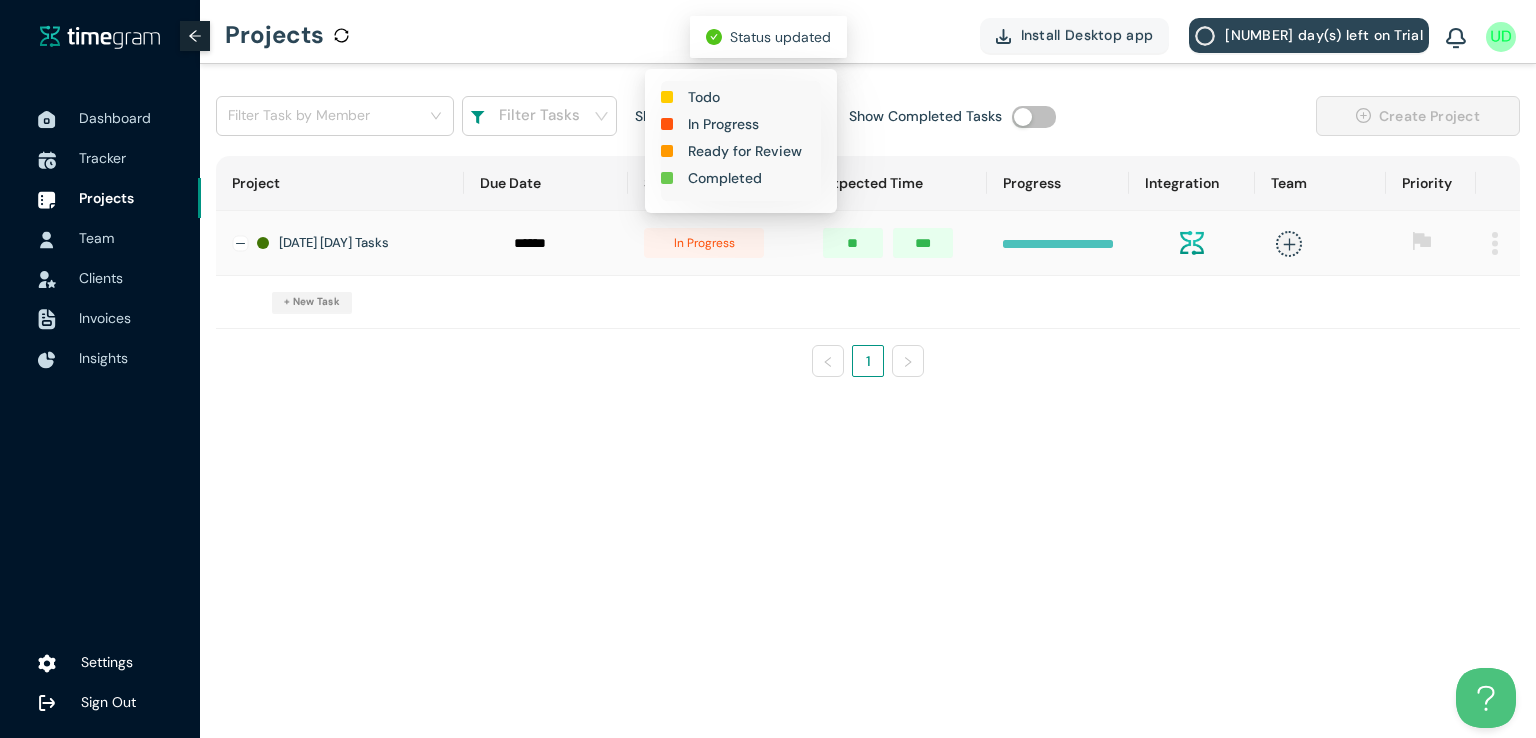 click on "Completed" at bounding box center [704, 97] 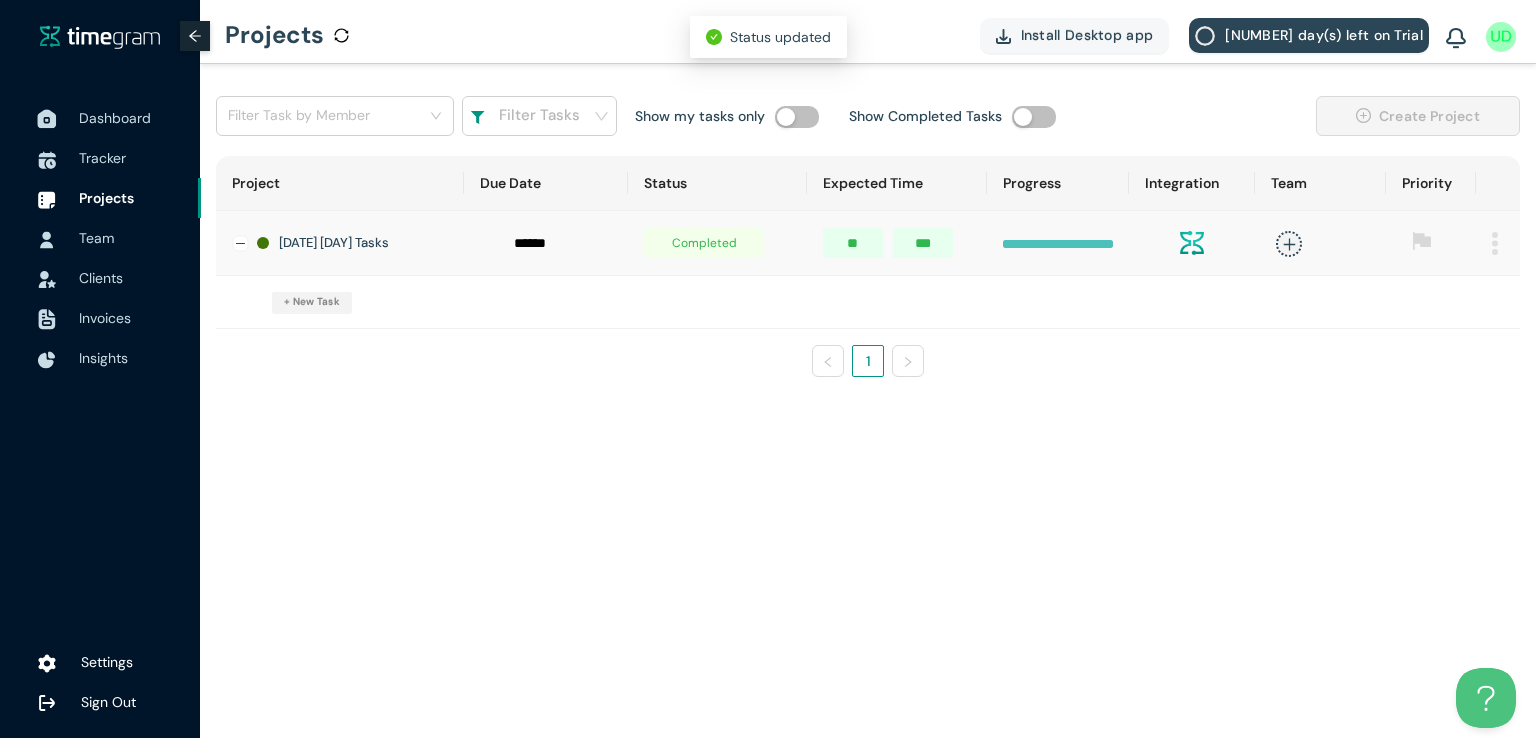 click on "Dashboard" at bounding box center (115, 118) 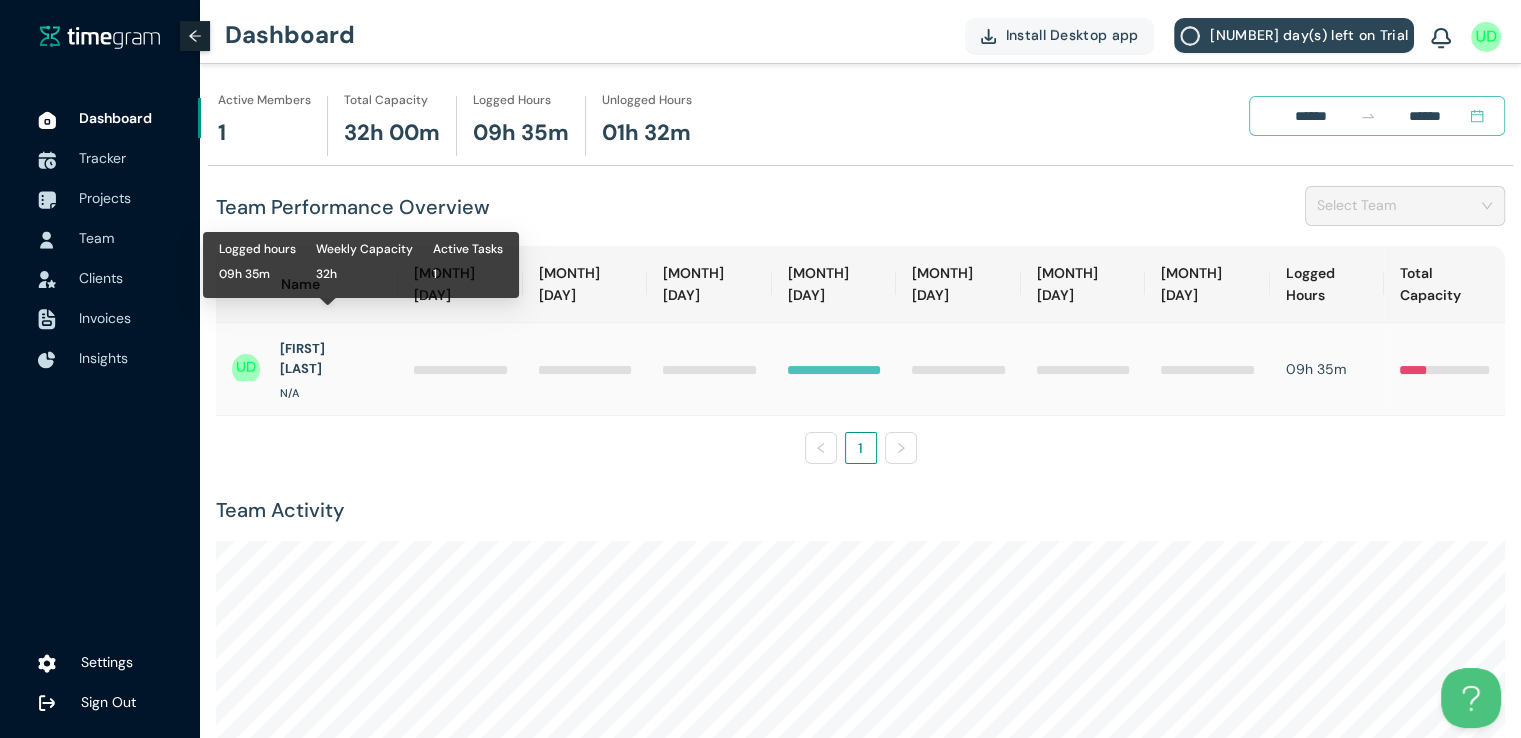 click on "[FIRST] [LAST]" at bounding box center [321, 359] 